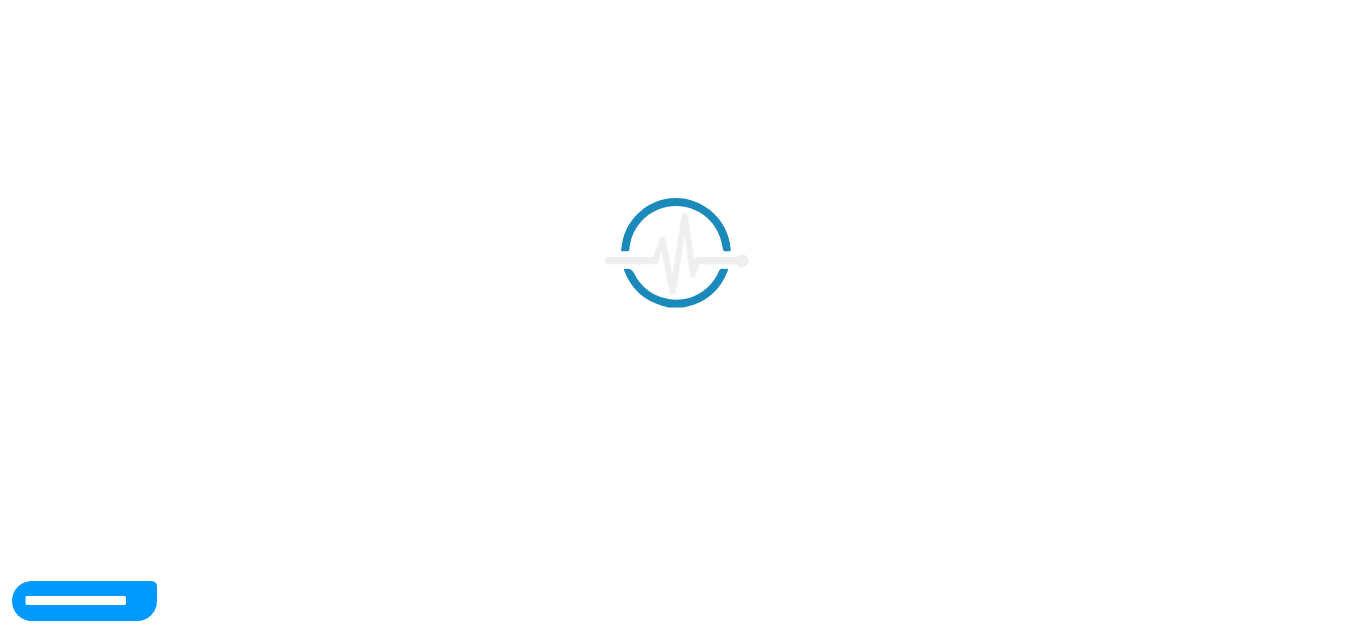 scroll, scrollTop: 0, scrollLeft: 0, axis: both 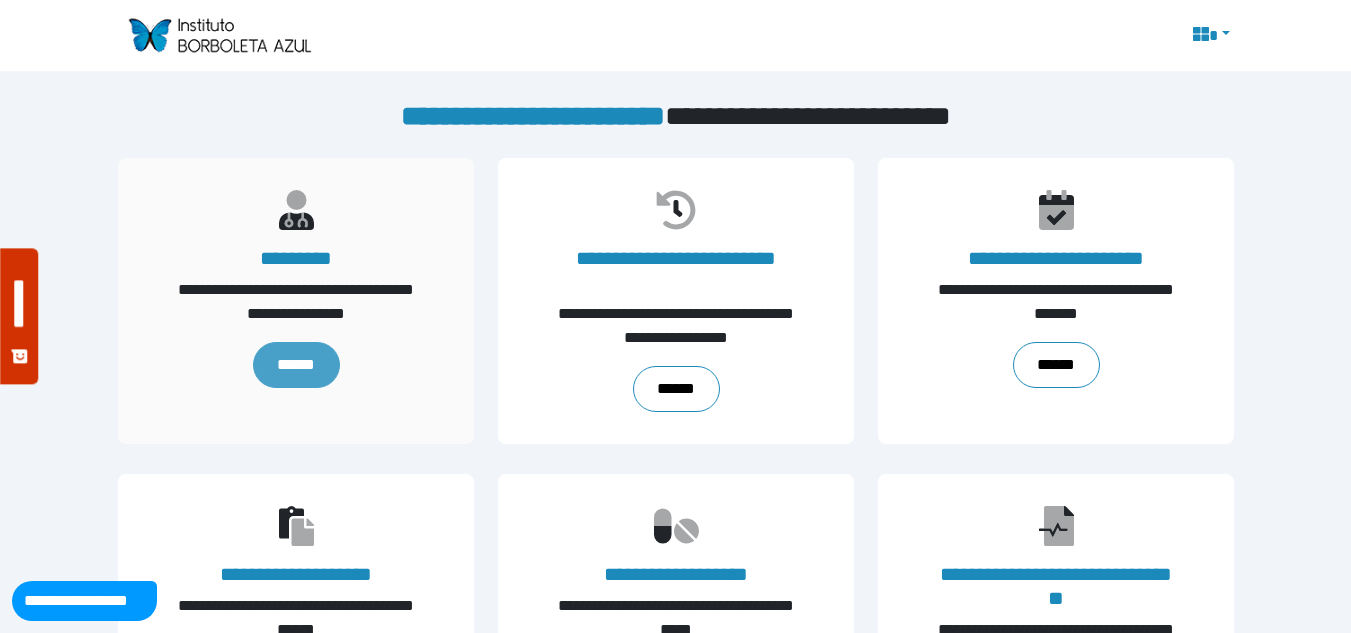click on "******" at bounding box center [295, 365] 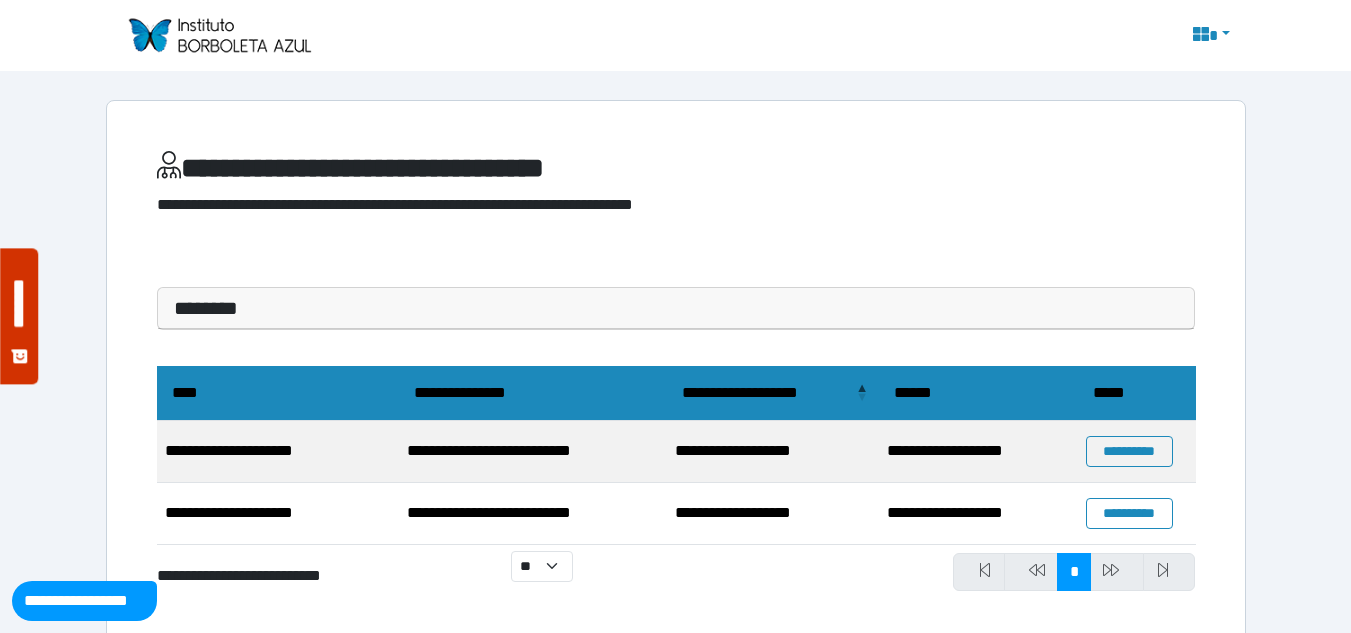 scroll, scrollTop: 31, scrollLeft: 0, axis: vertical 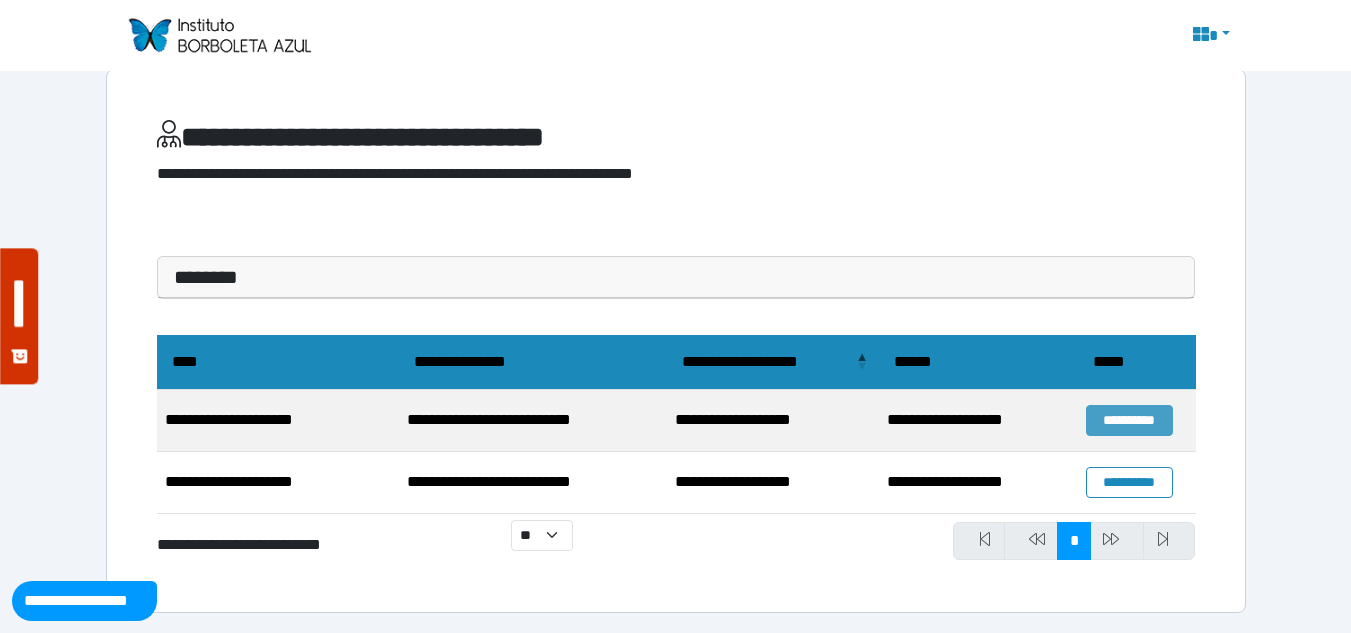 click on "**********" at bounding box center (1129, 420) 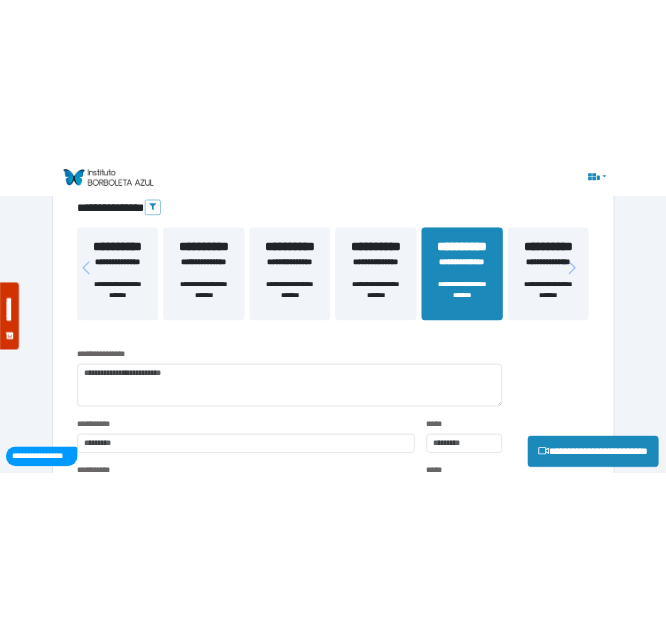 scroll, scrollTop: 380, scrollLeft: 0, axis: vertical 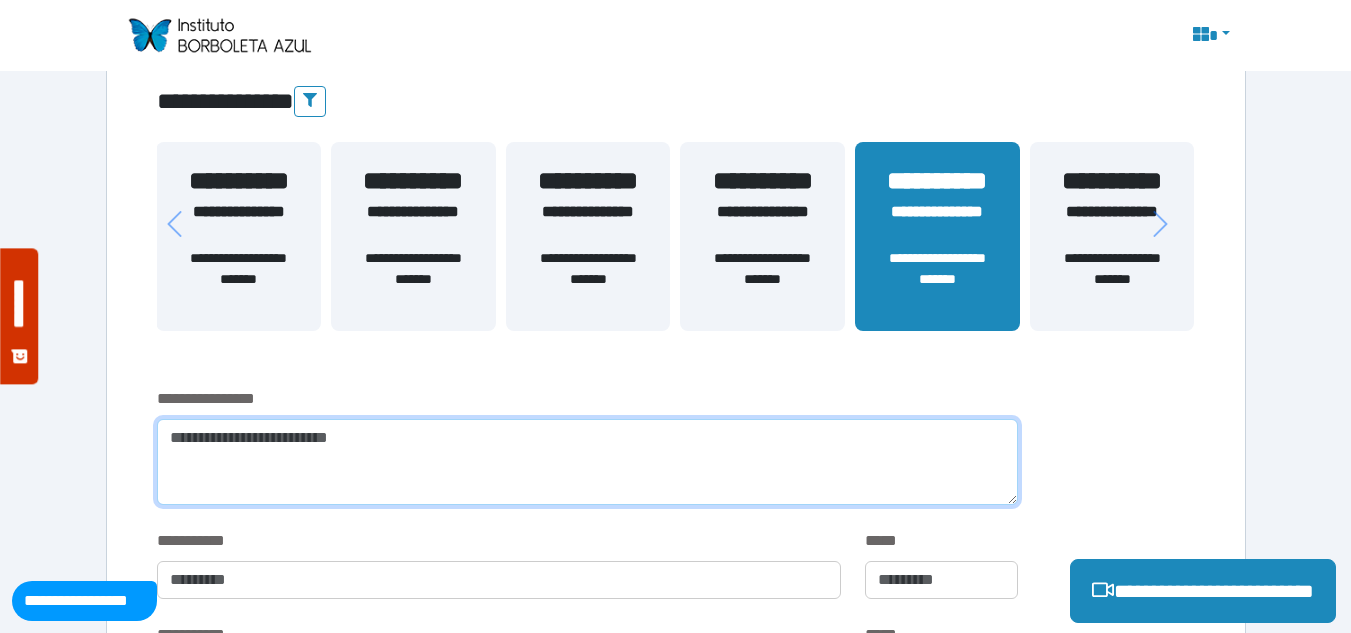 click at bounding box center (587, 462) 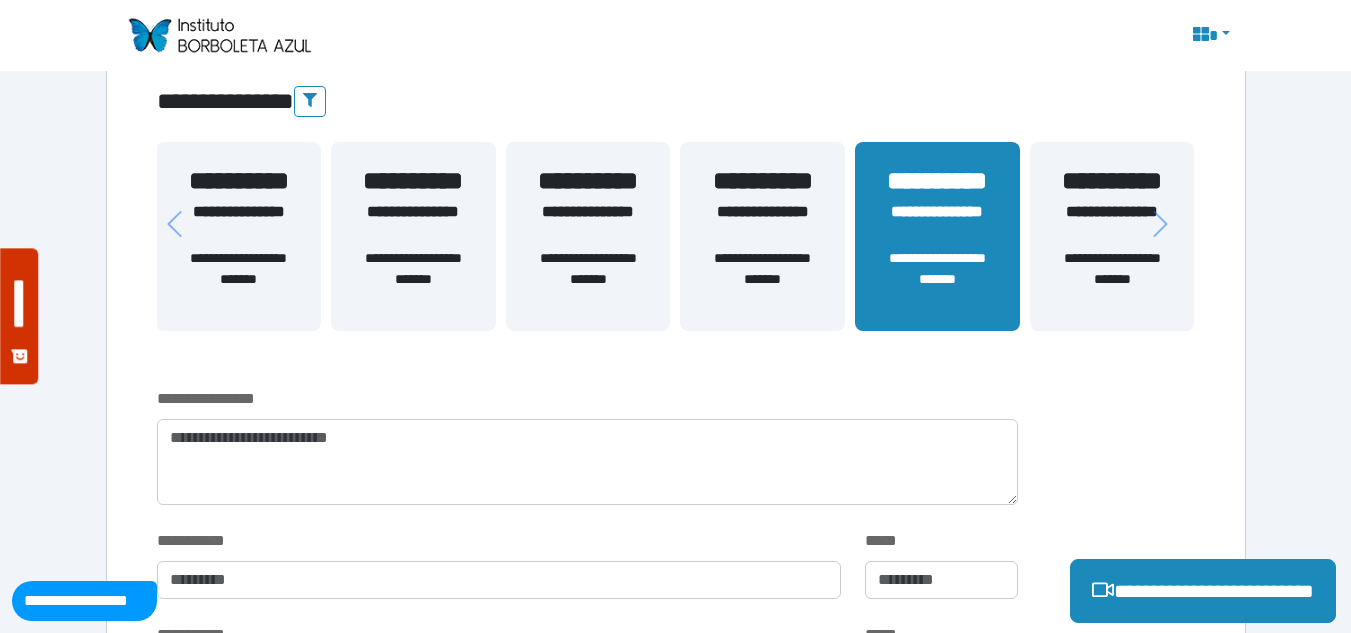 click on "**********" at bounding box center (676, 101) 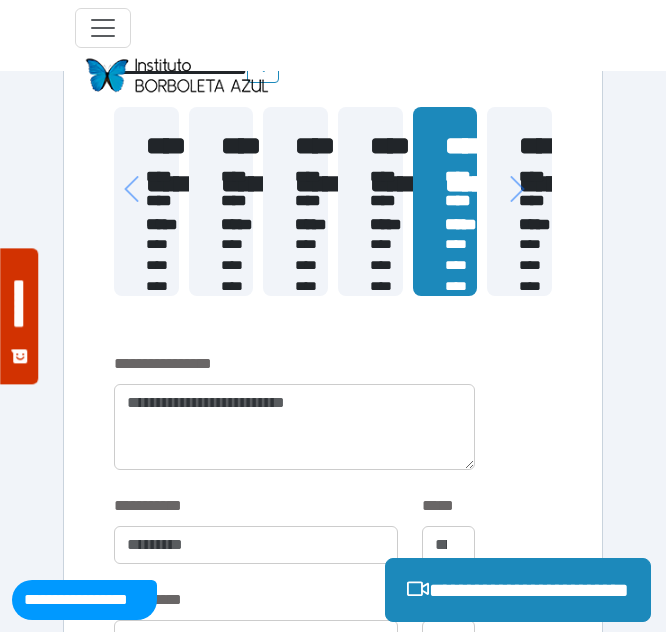 scroll, scrollTop: 580, scrollLeft: 0, axis: vertical 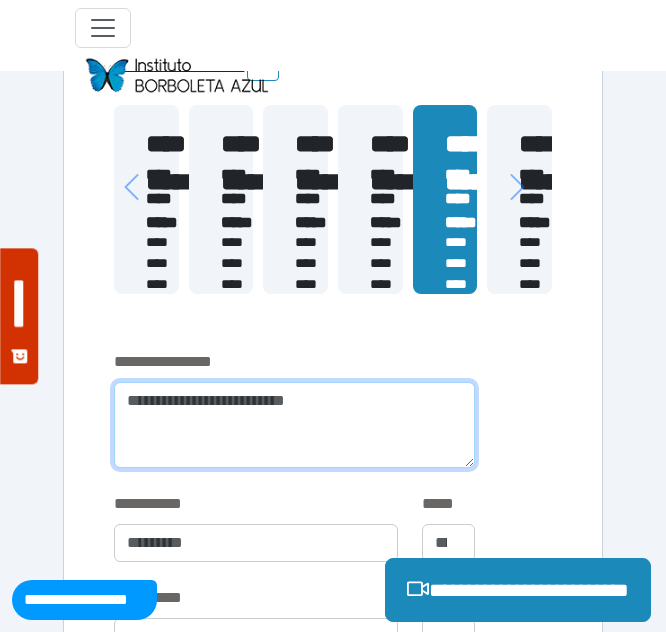 click at bounding box center [294, 425] 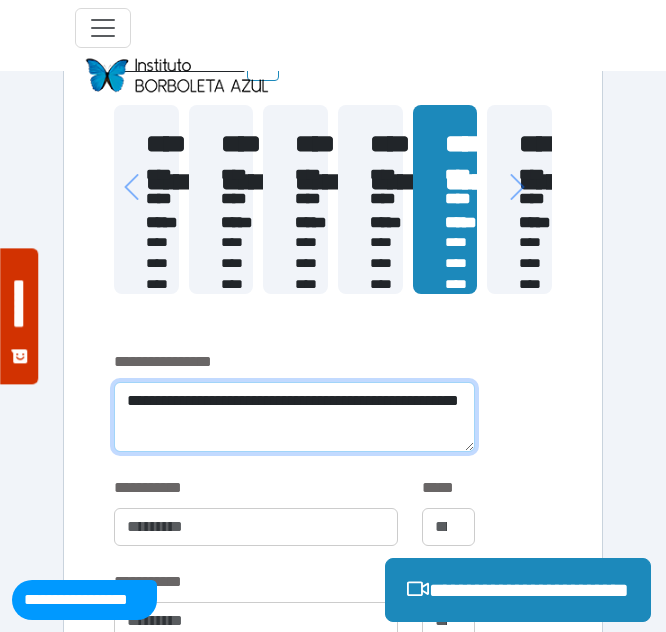 scroll, scrollTop: 0, scrollLeft: 0, axis: both 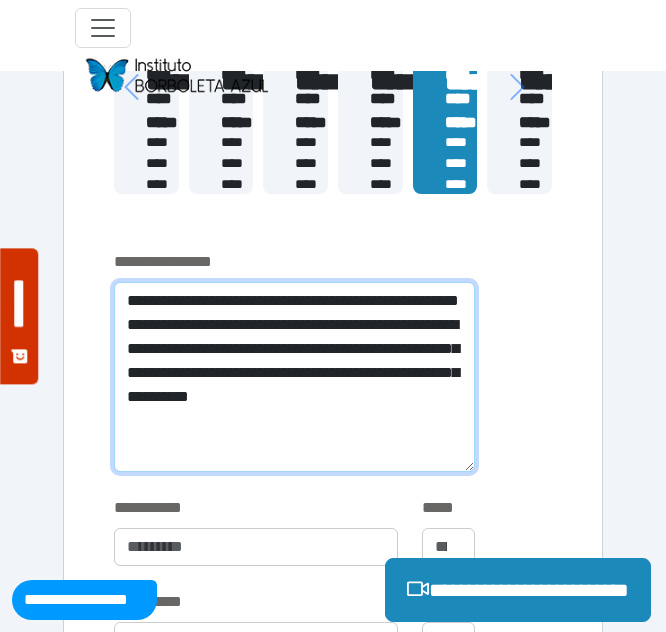 click on "**********" at bounding box center [294, 377] 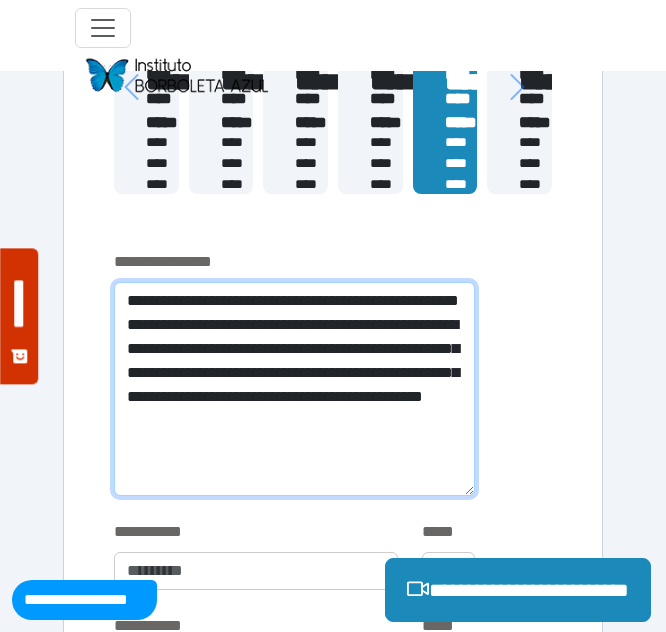 click on "**********" at bounding box center [294, 389] 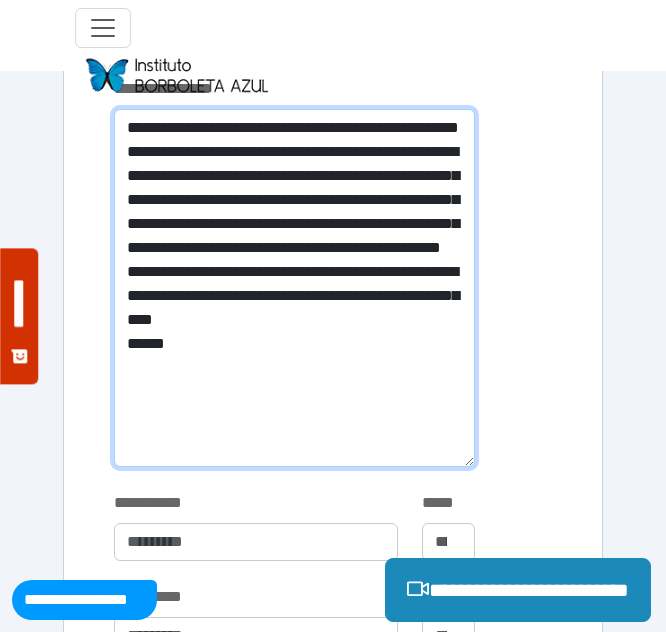 scroll, scrollTop: 880, scrollLeft: 0, axis: vertical 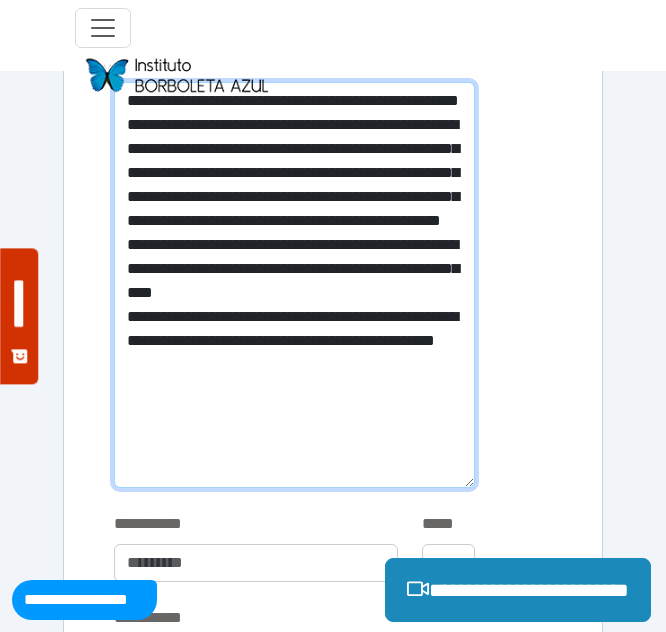 click on "**********" at bounding box center (294, 285) 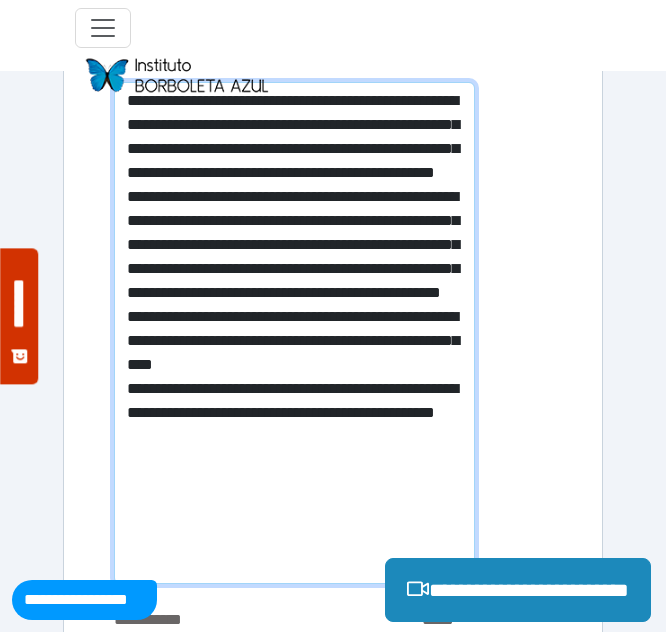 click on "**********" at bounding box center (294, 333) 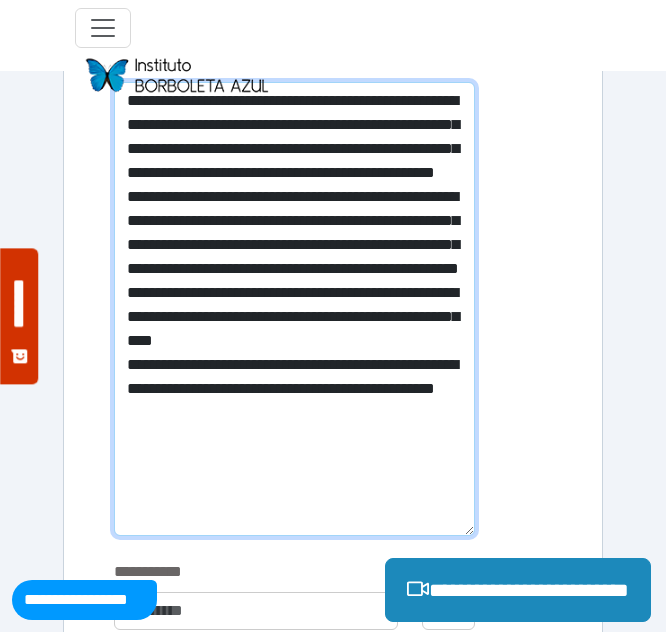 drag, startPoint x: 314, startPoint y: 146, endPoint x: 350, endPoint y: 147, distance: 36.013885 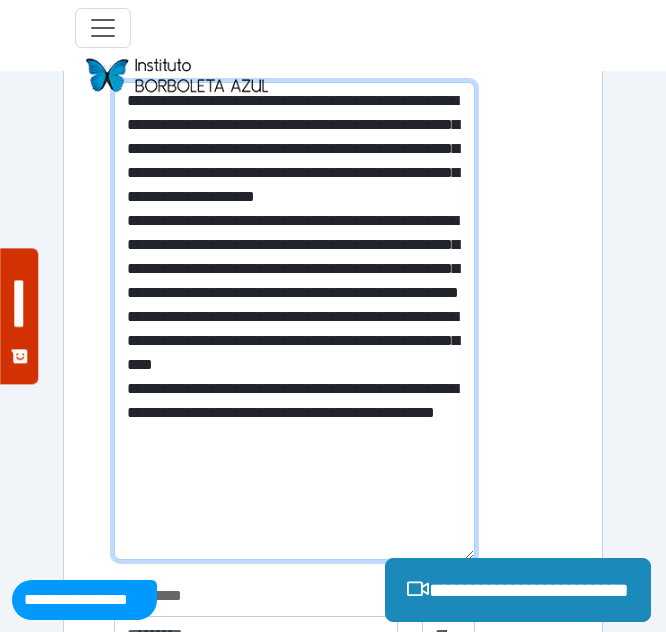 scroll, scrollTop: 980, scrollLeft: 0, axis: vertical 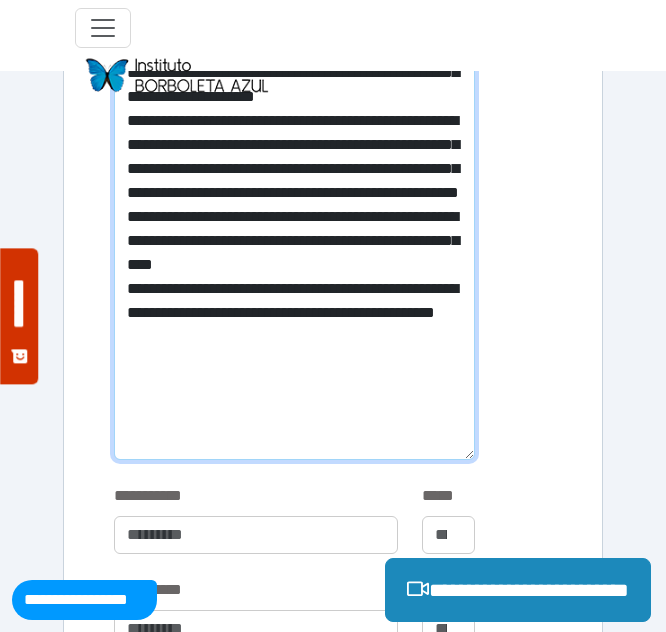 click on "**********" at bounding box center [294, 221] 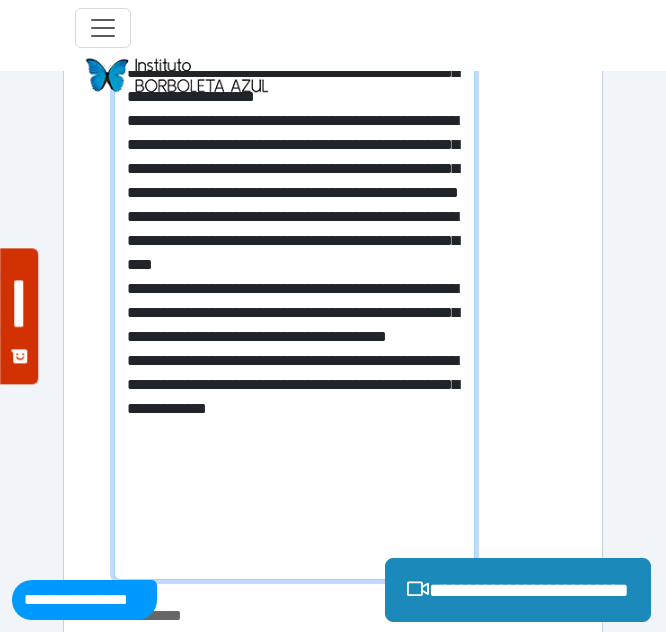 scroll, scrollTop: 0, scrollLeft: 0, axis: both 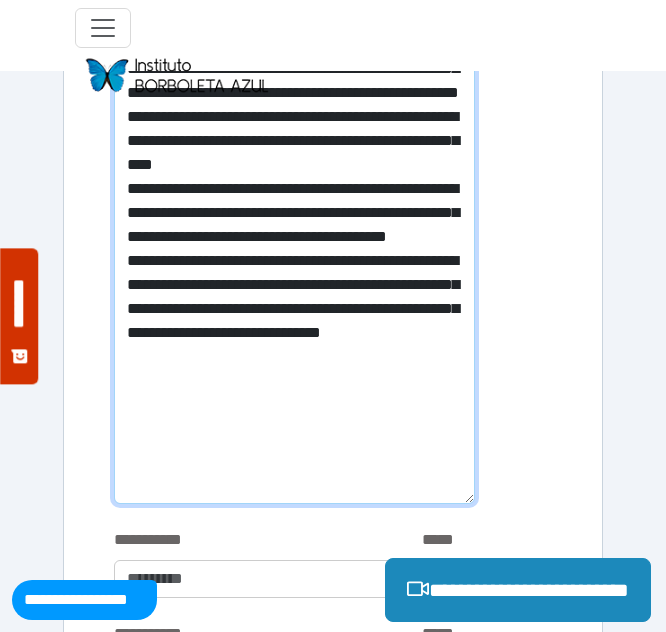 drag, startPoint x: 456, startPoint y: 480, endPoint x: 87, endPoint y: 50, distance: 566.62244 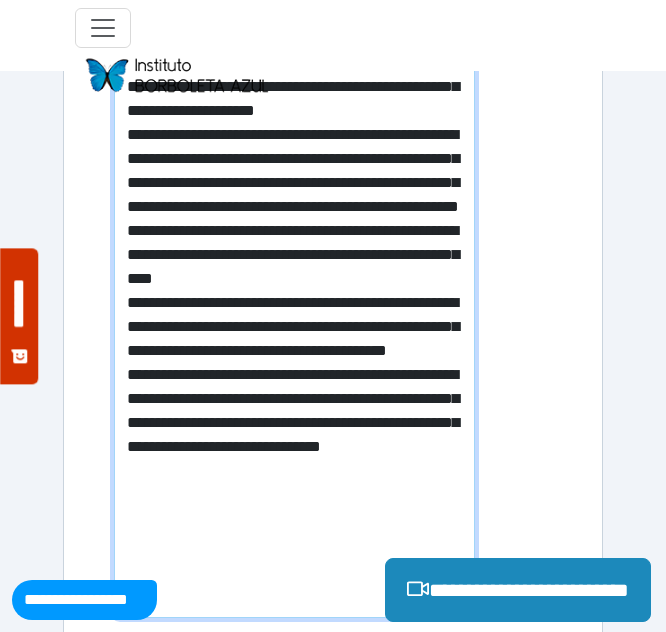 scroll, scrollTop: 780, scrollLeft: 0, axis: vertical 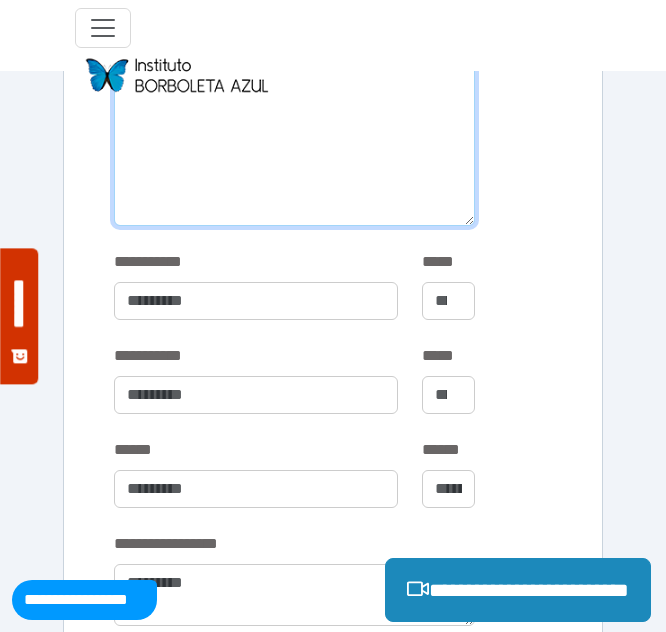 drag, startPoint x: 121, startPoint y: 198, endPoint x: 452, endPoint y: 219, distance: 331.6655 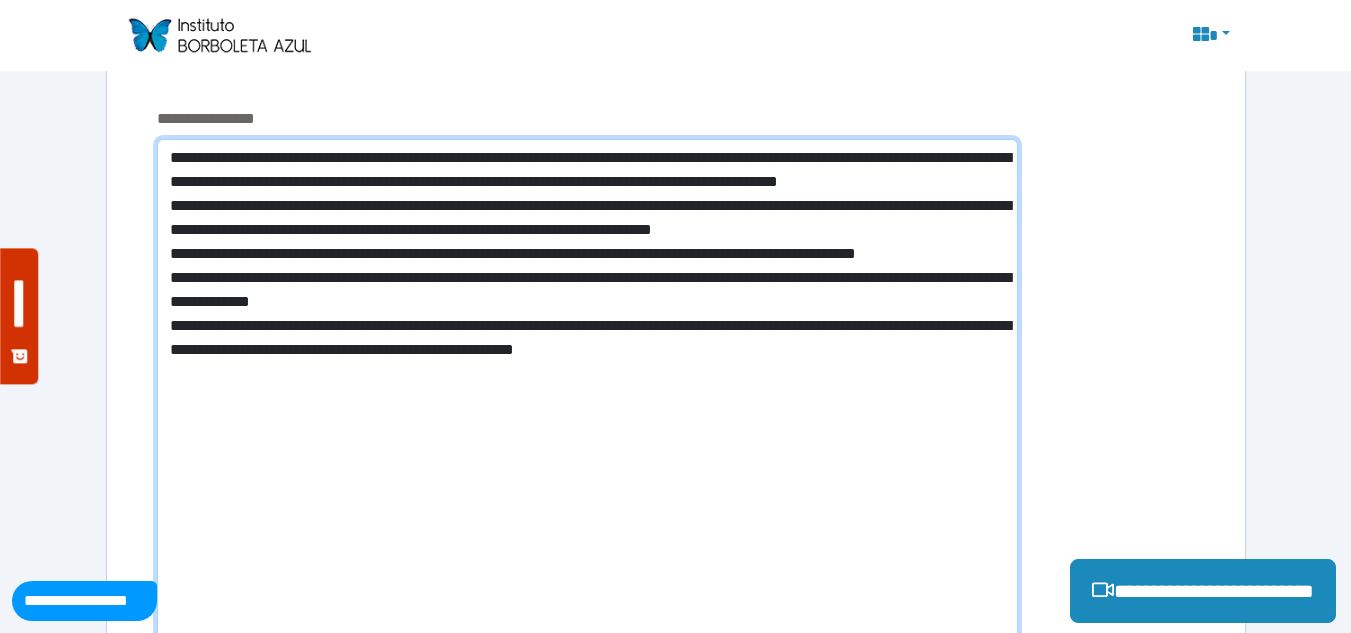 scroll, scrollTop: 658, scrollLeft: 0, axis: vertical 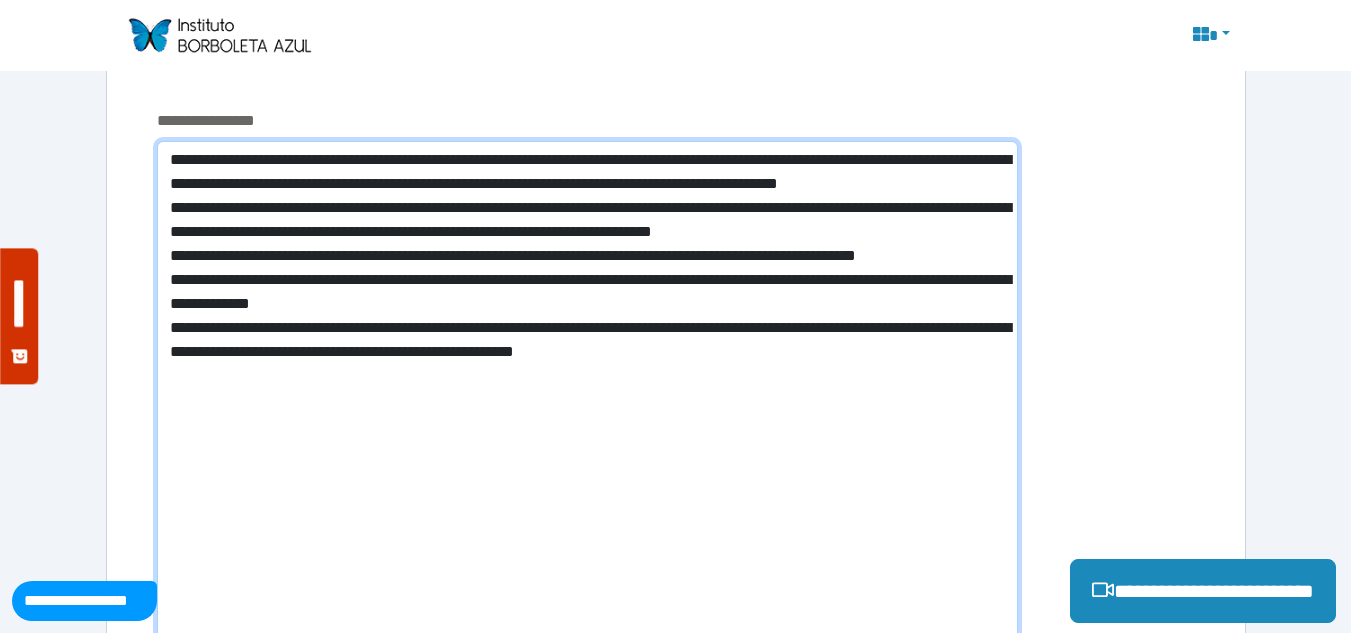 click on "**********" at bounding box center [587, 452] 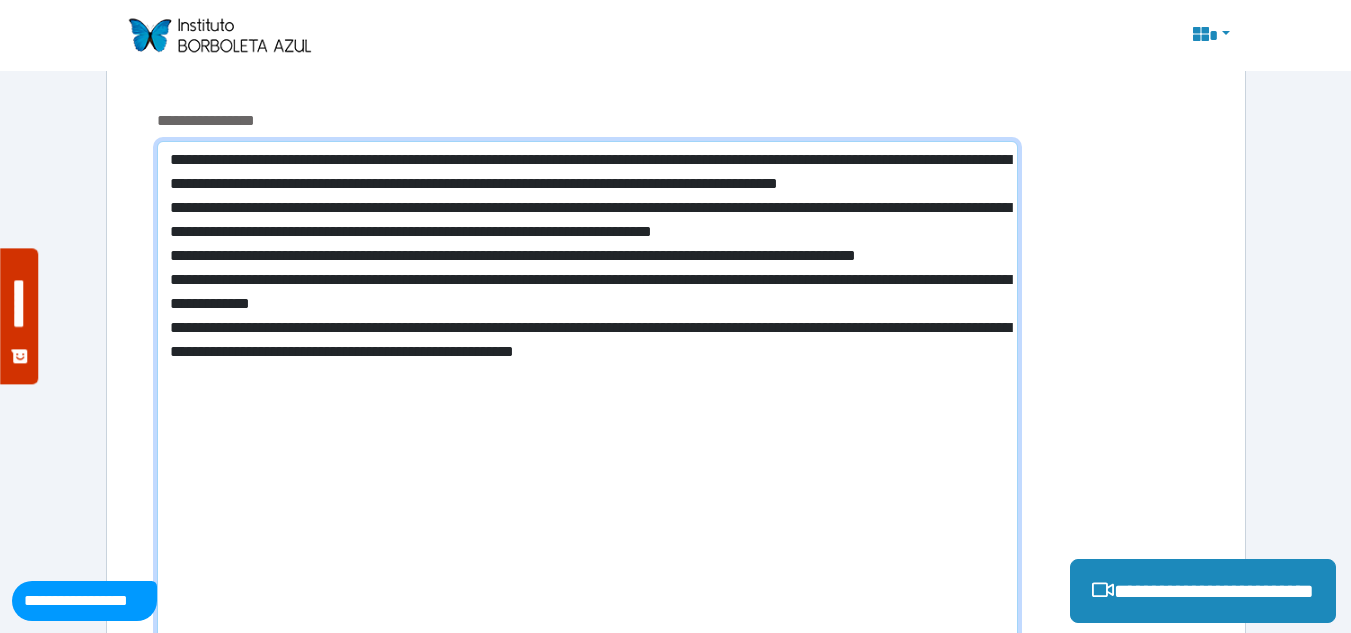 click on "**********" at bounding box center (587, 452) 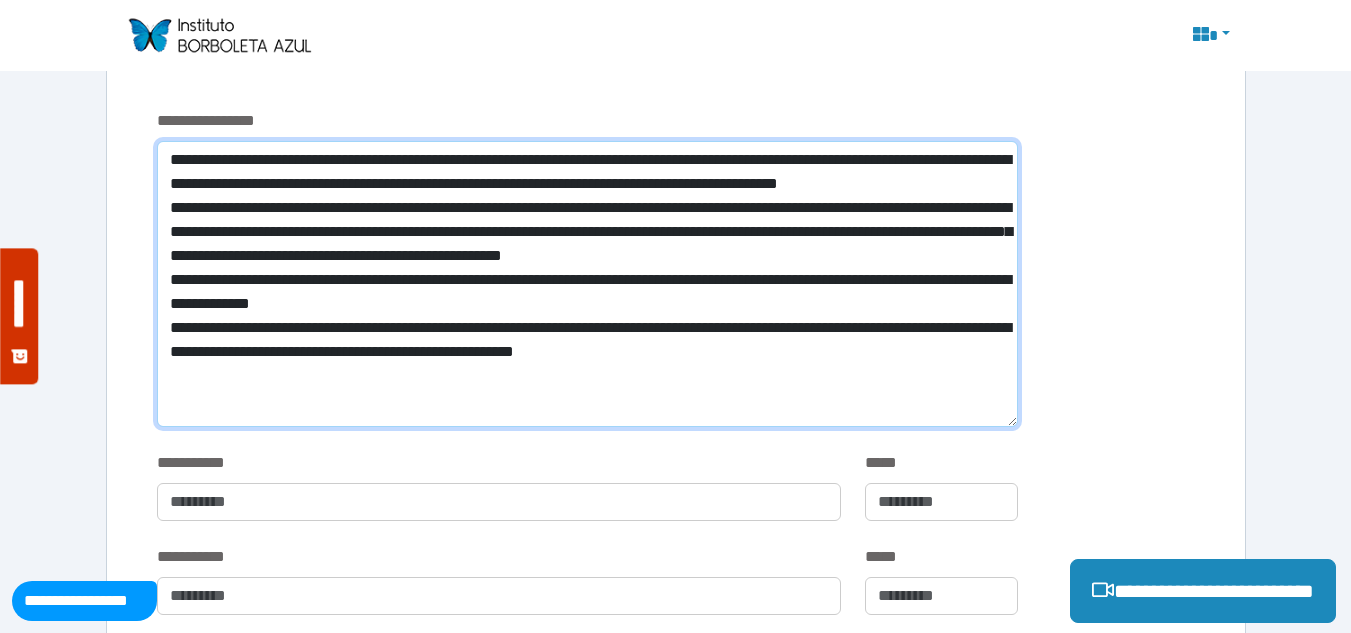 click on "**********" at bounding box center [587, 284] 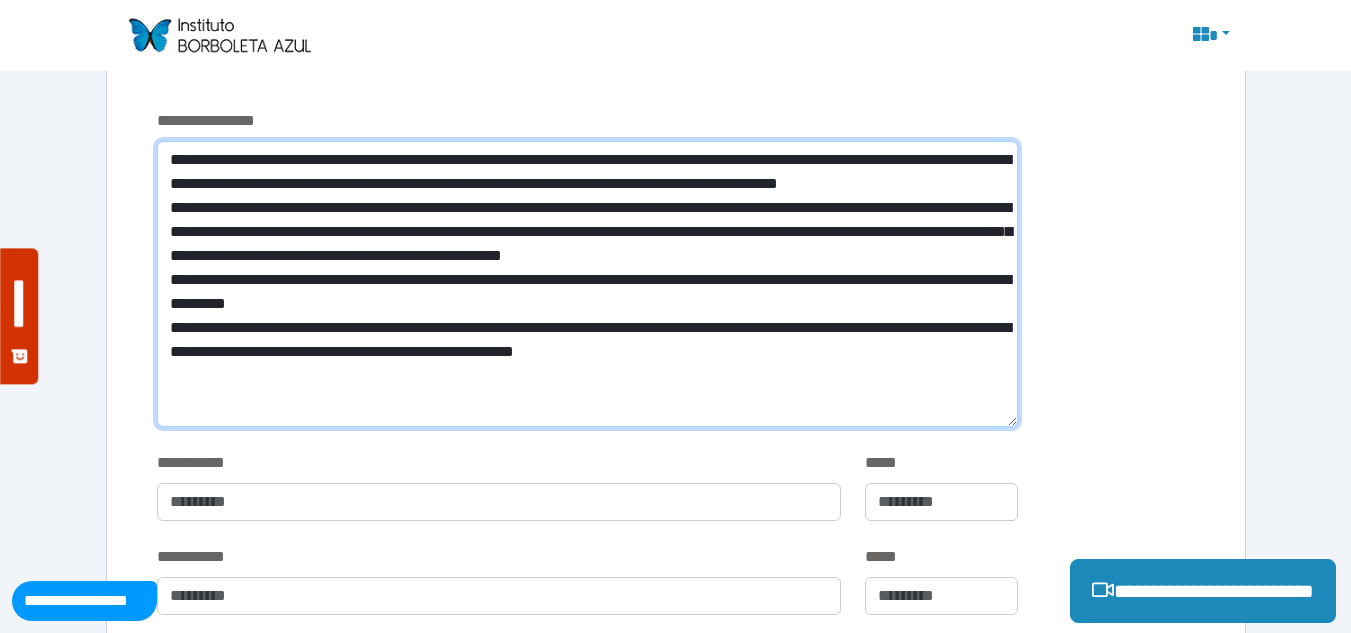 scroll, scrollTop: 758, scrollLeft: 0, axis: vertical 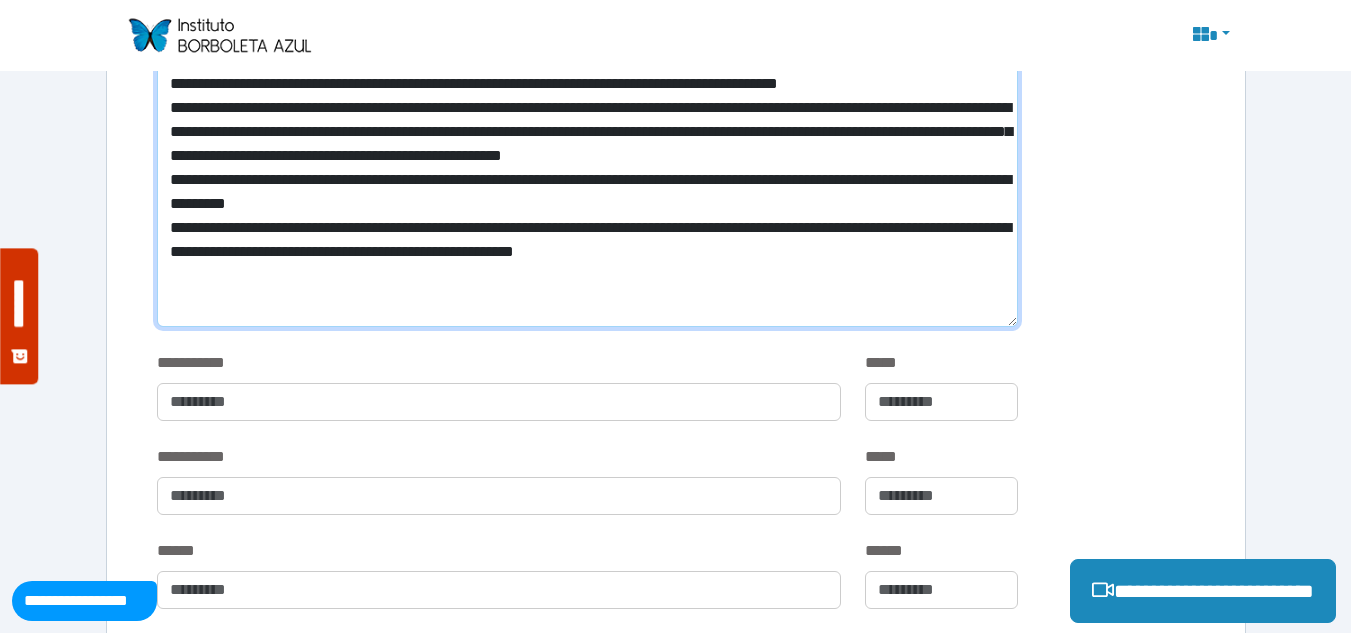 click on "**********" at bounding box center (587, 184) 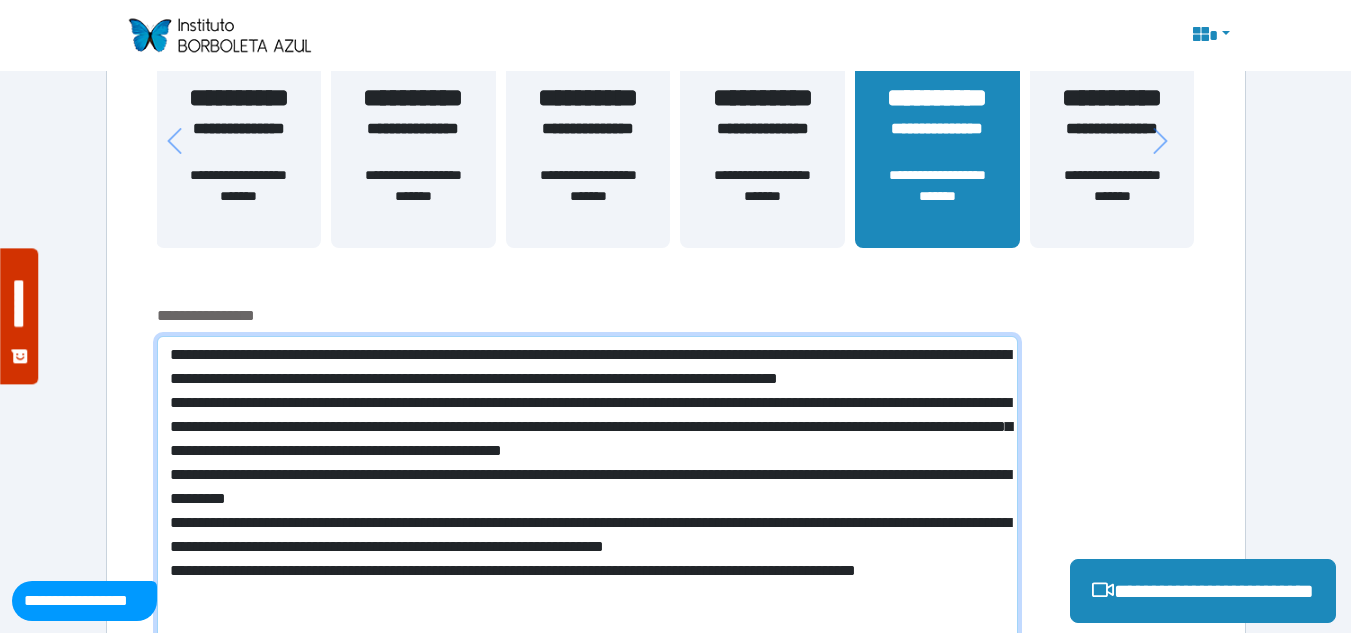 scroll, scrollTop: 0, scrollLeft: 0, axis: both 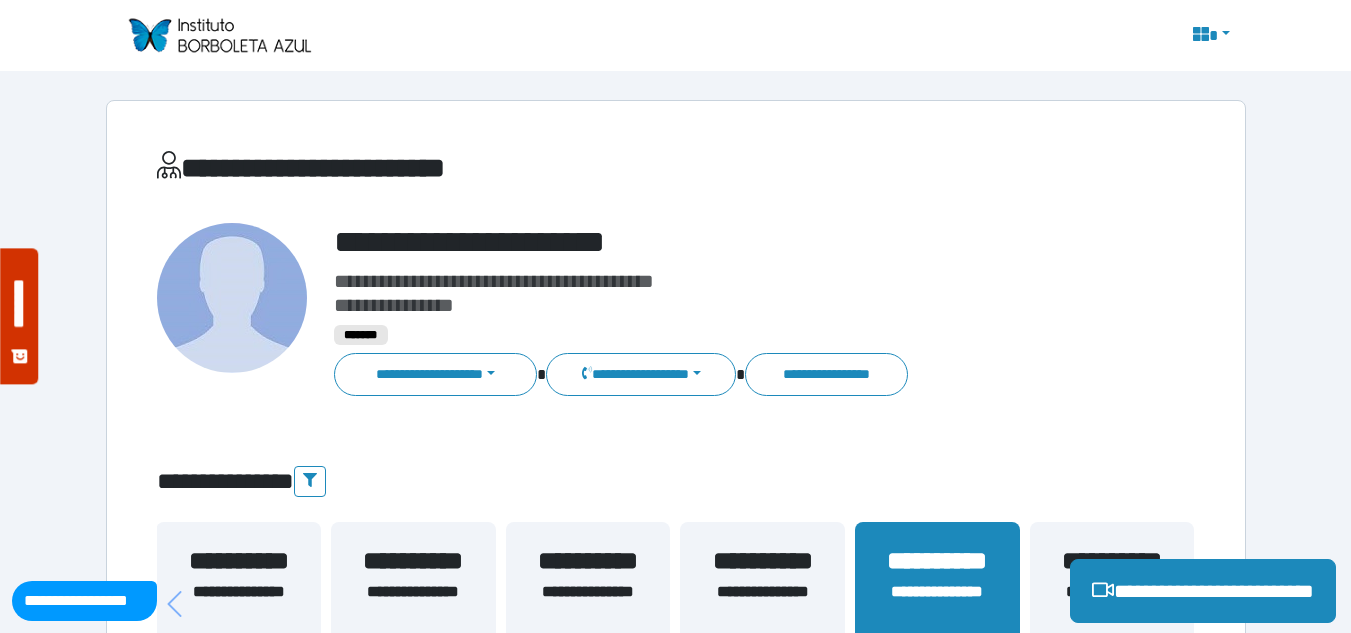 drag, startPoint x: 251, startPoint y: 354, endPoint x: 108, endPoint y: -36, distance: 415.39017 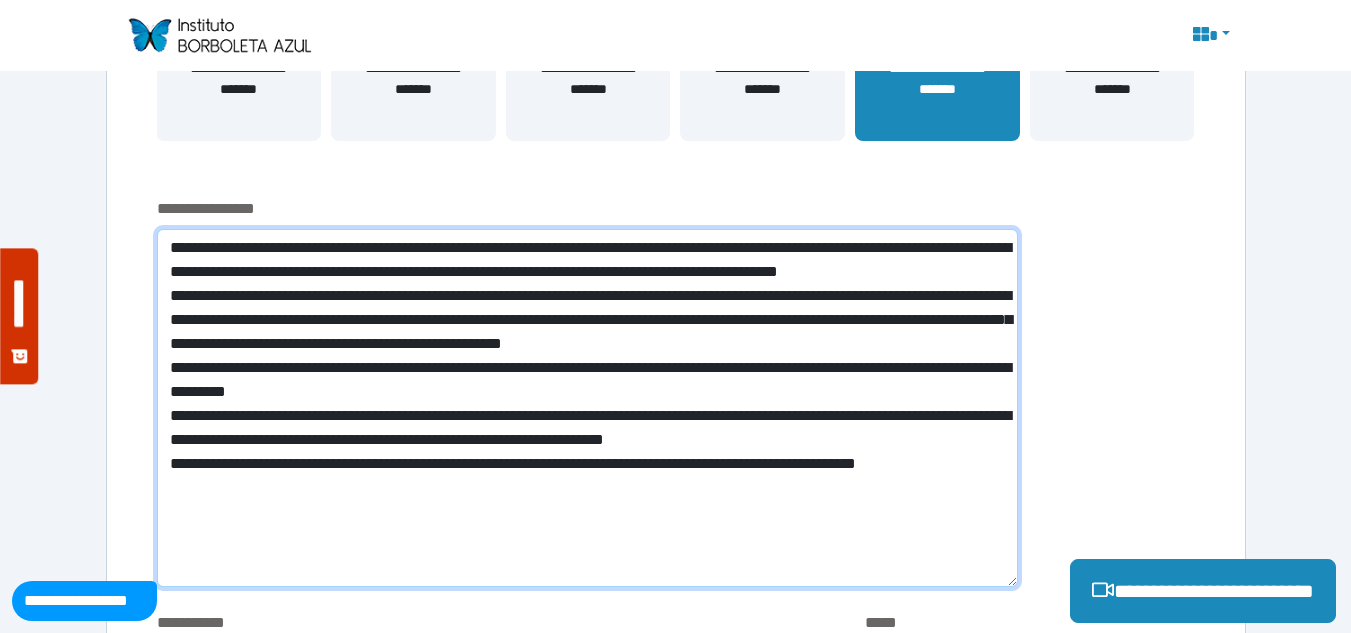 scroll, scrollTop: 600, scrollLeft: 0, axis: vertical 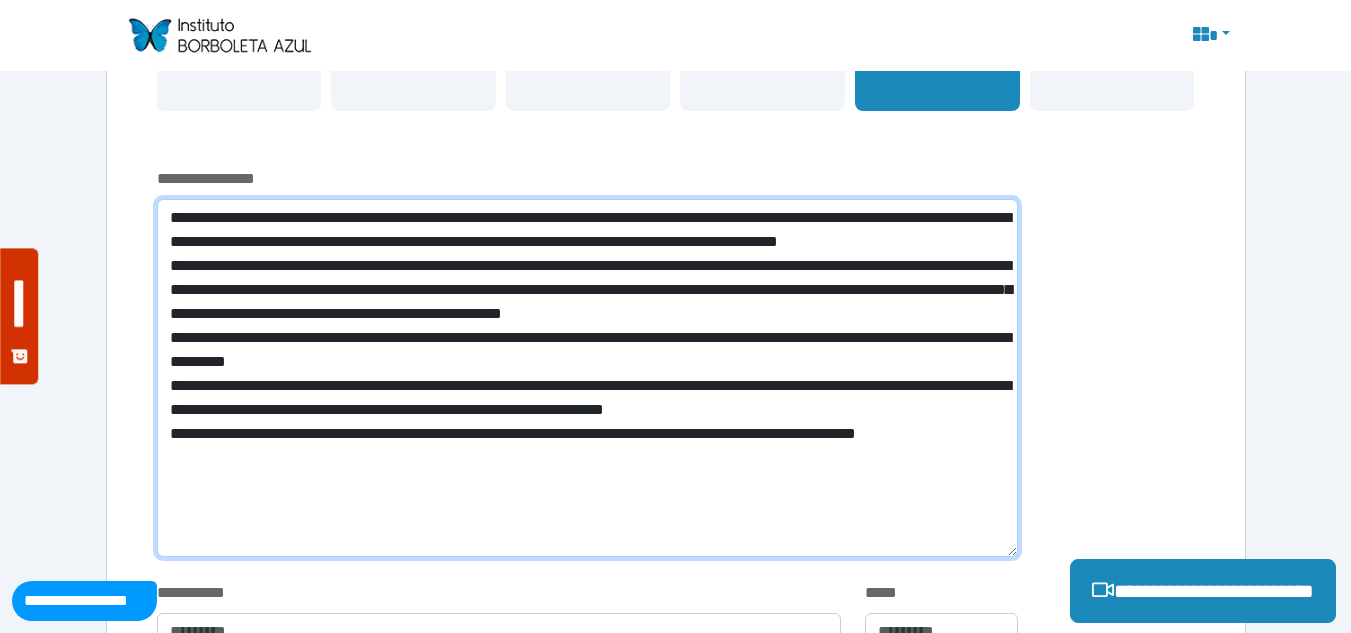 type on "**********" 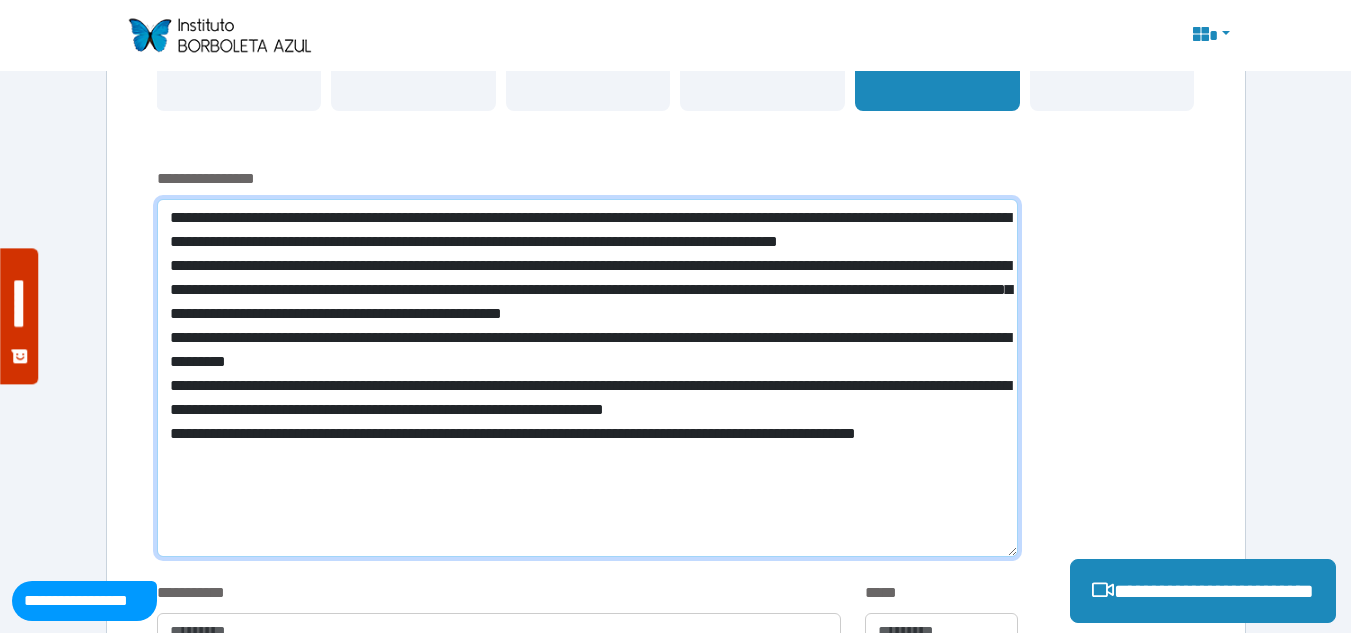 click at bounding box center [587, 378] 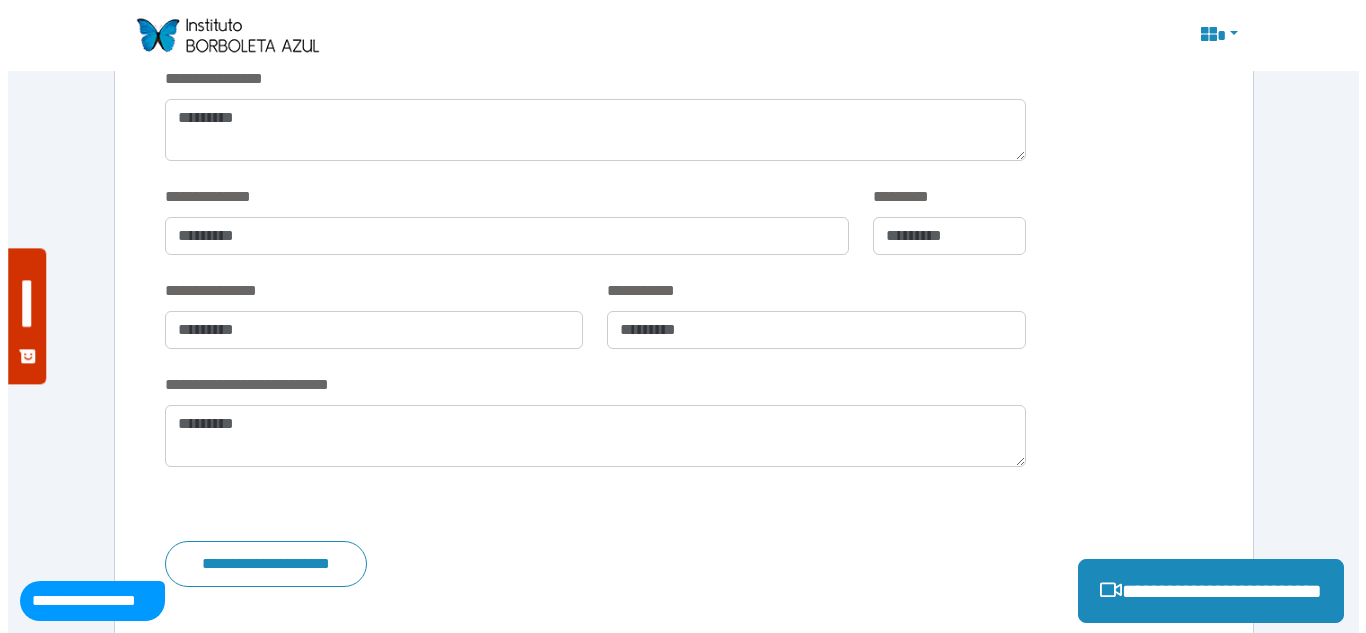 scroll, scrollTop: 3852, scrollLeft: 0, axis: vertical 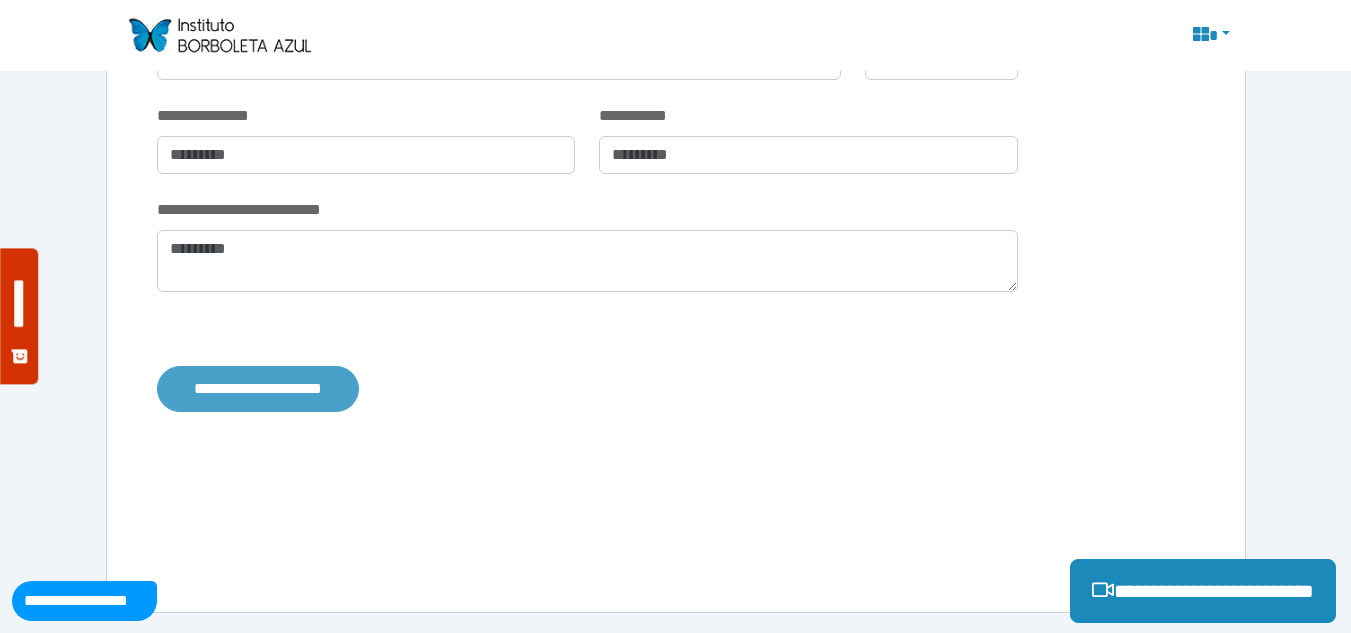 click on "**********" at bounding box center [258, 389] 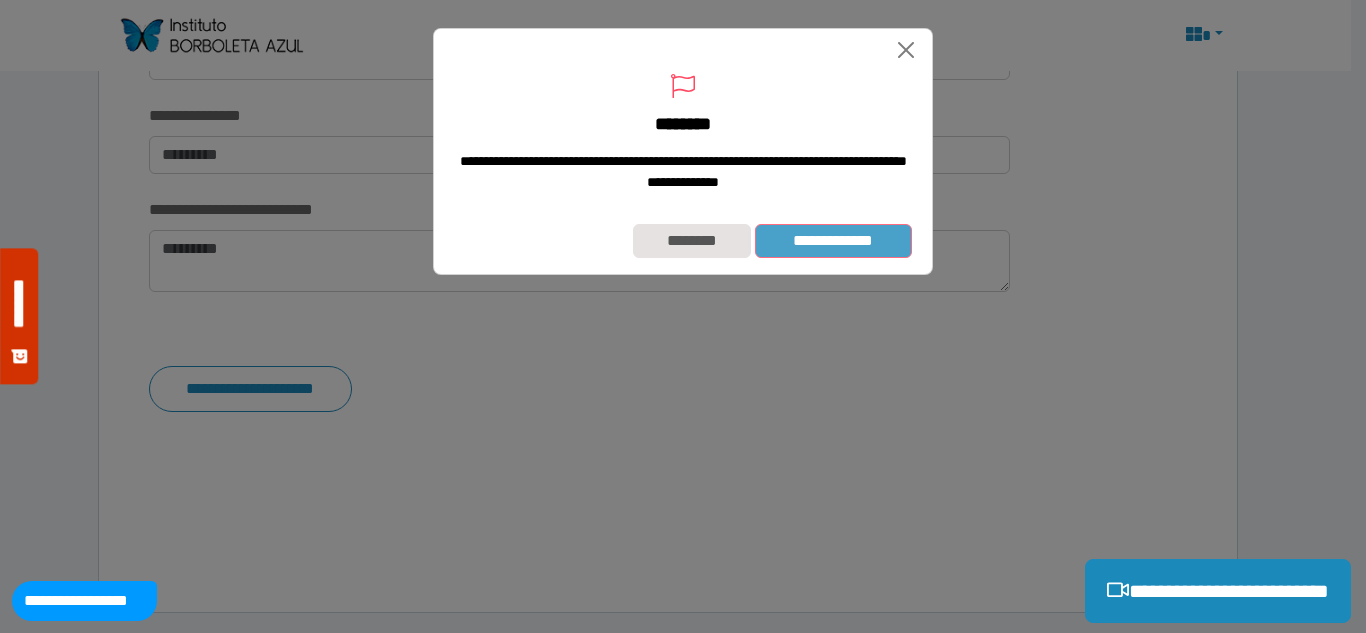 click on "**********" at bounding box center (833, 241) 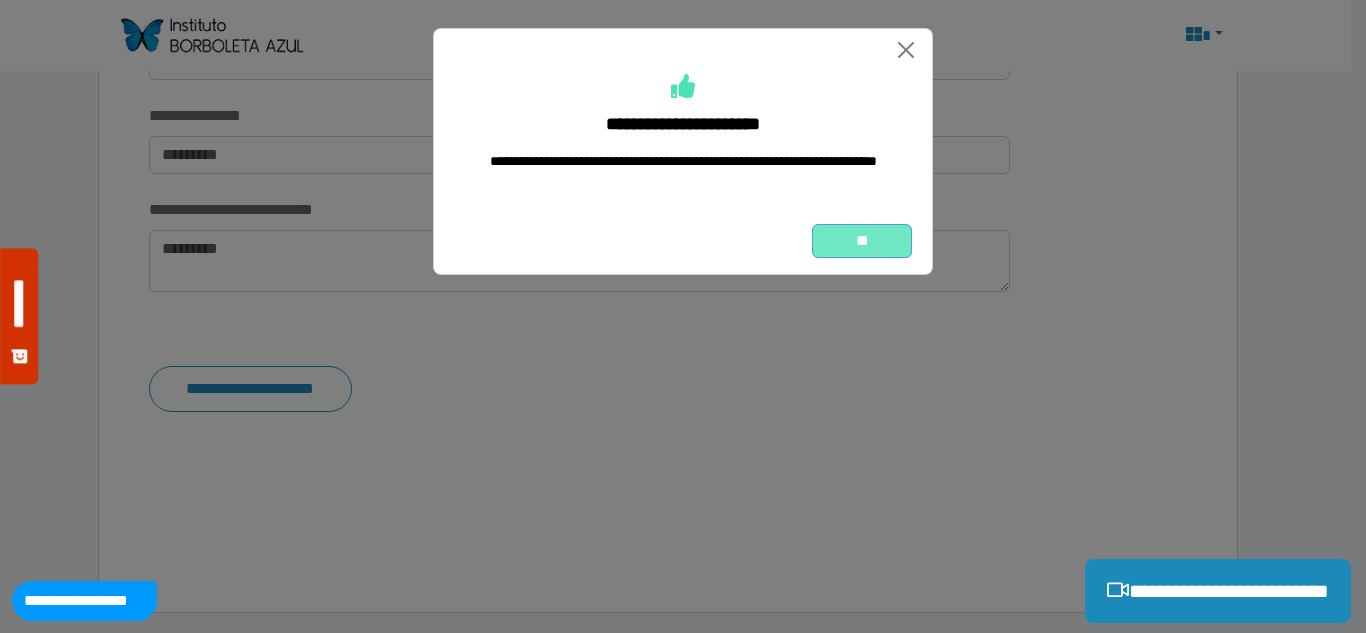 click on "**" at bounding box center (862, 241) 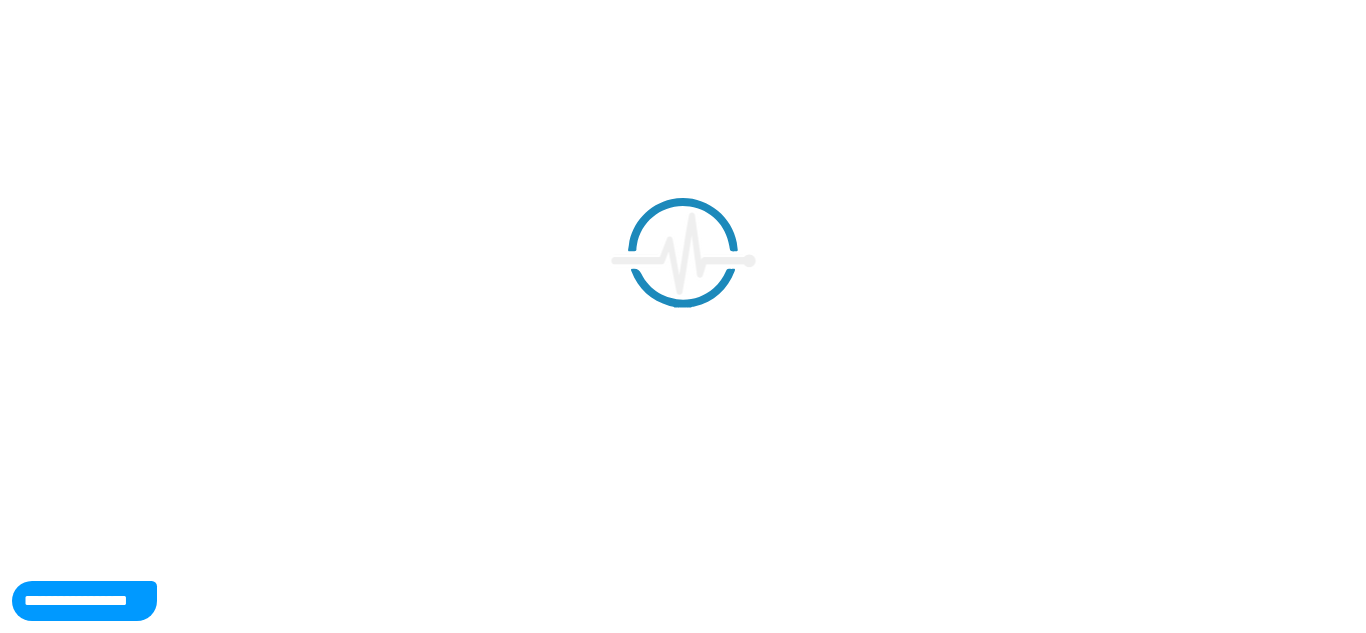 scroll, scrollTop: 0, scrollLeft: 0, axis: both 